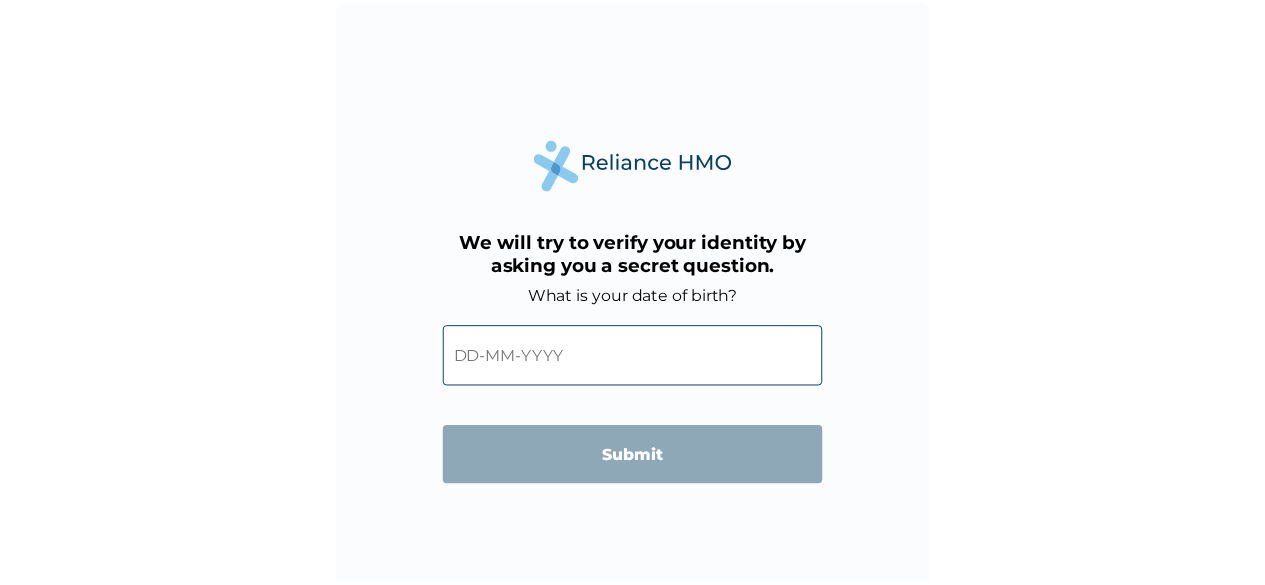 scroll, scrollTop: 0, scrollLeft: 0, axis: both 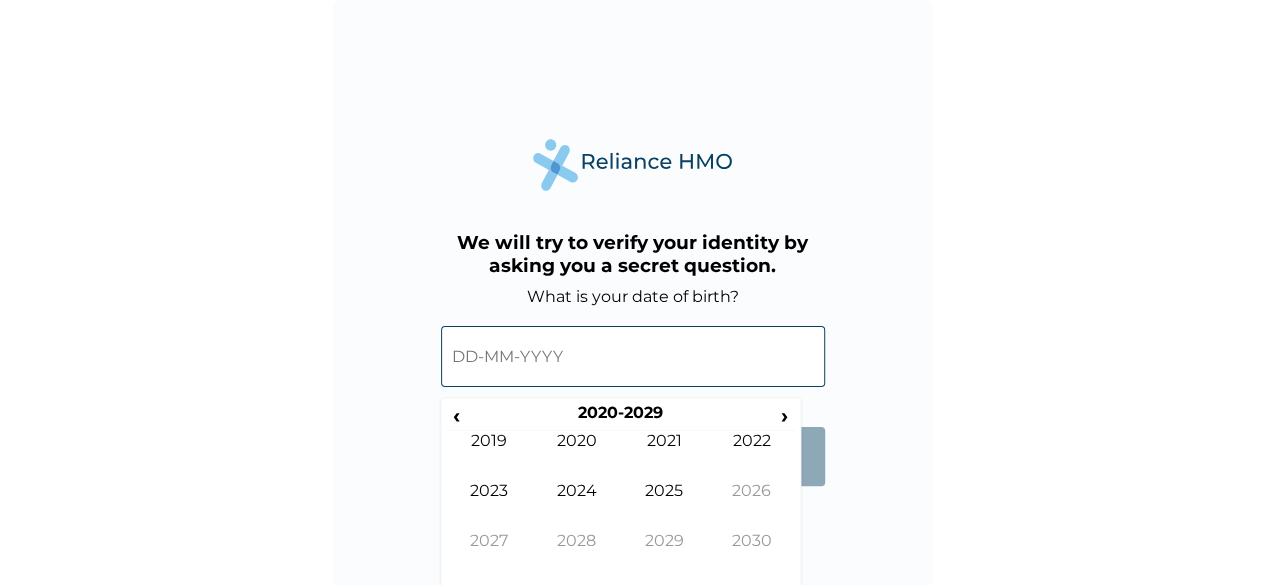 click at bounding box center (633, 356) 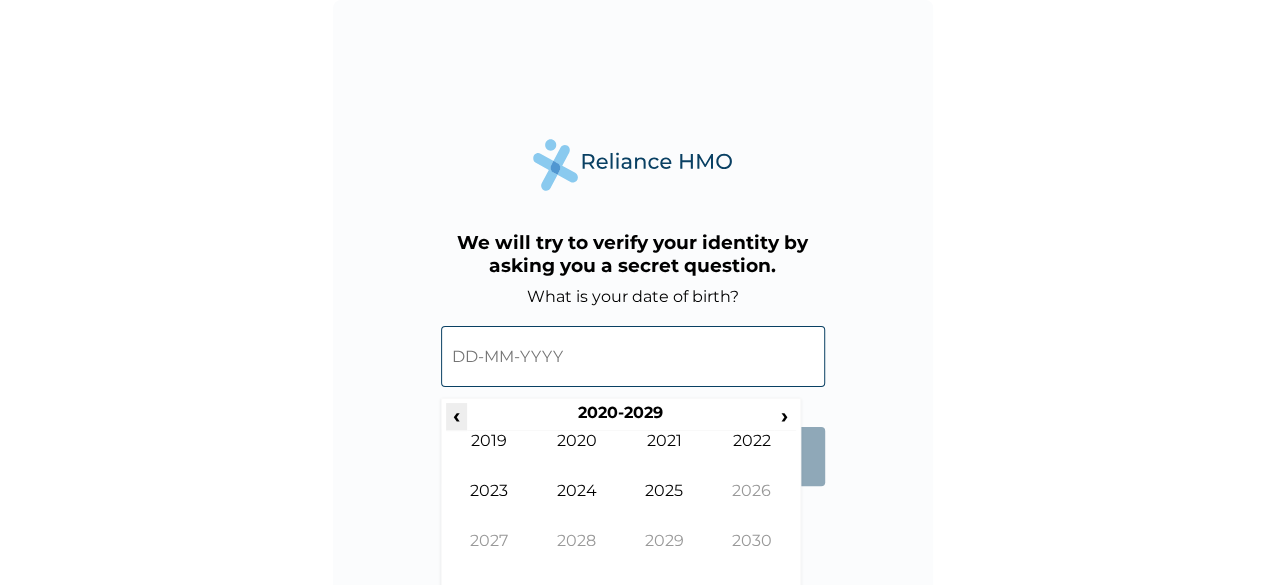 click on "‹" at bounding box center (456, 415) 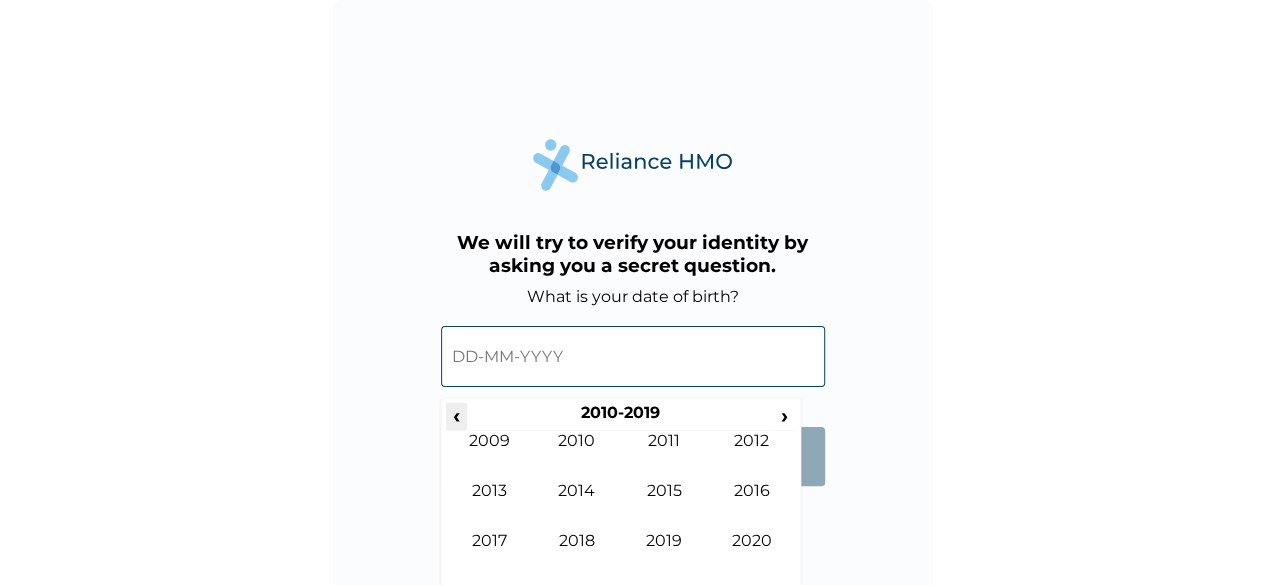 click on "‹" at bounding box center [456, 415] 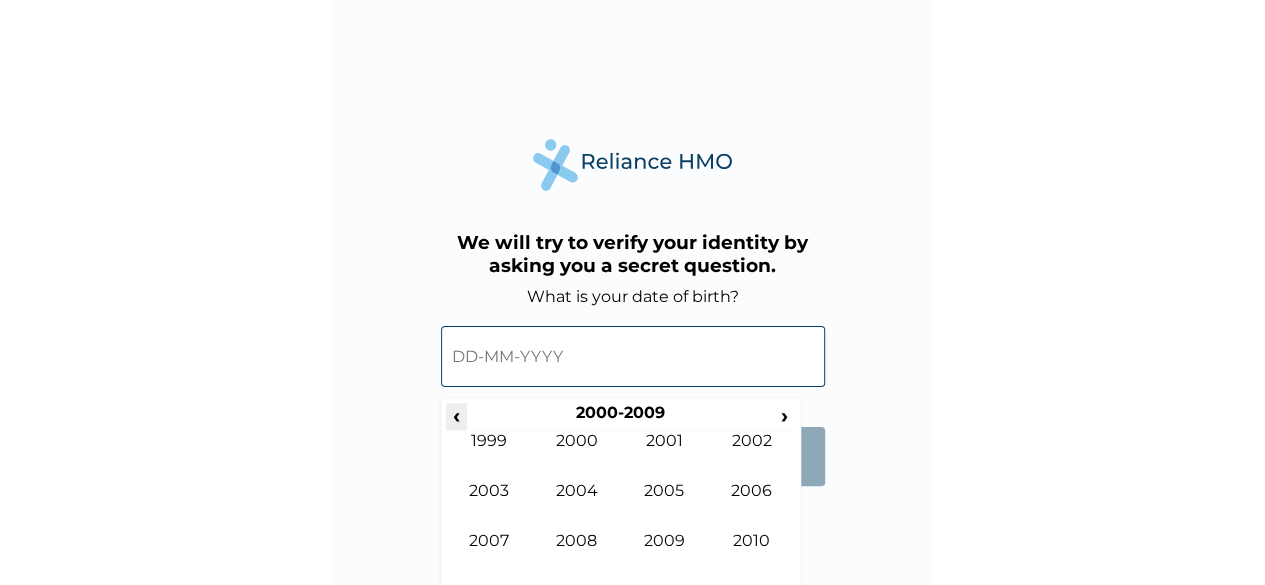 click on "‹" at bounding box center [456, 415] 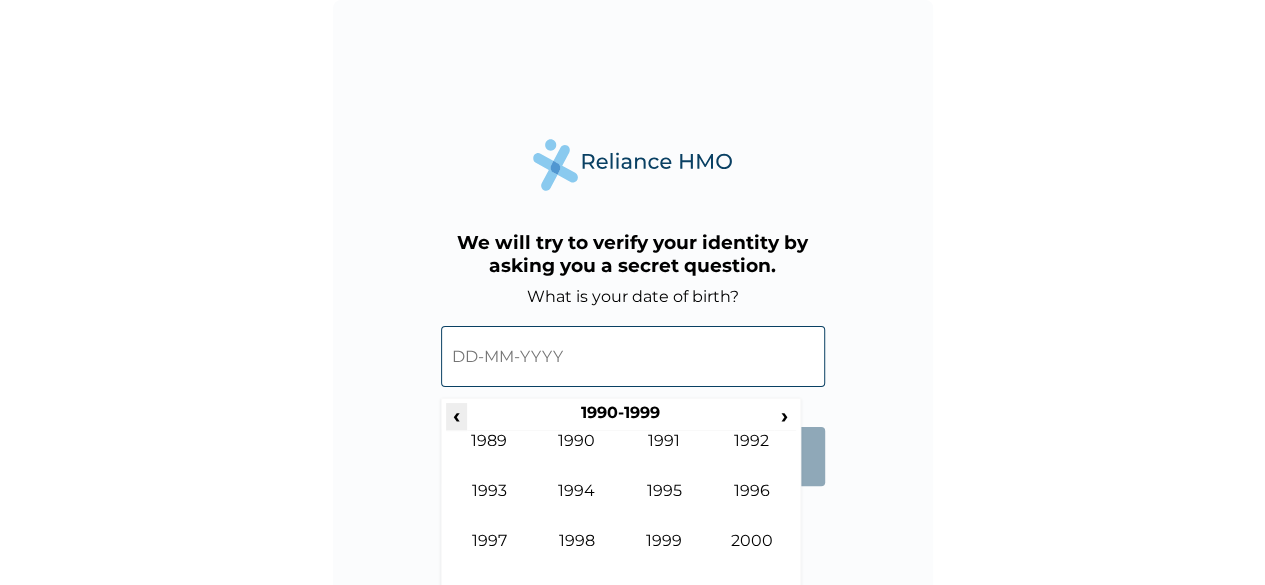 click on "‹" at bounding box center [456, 415] 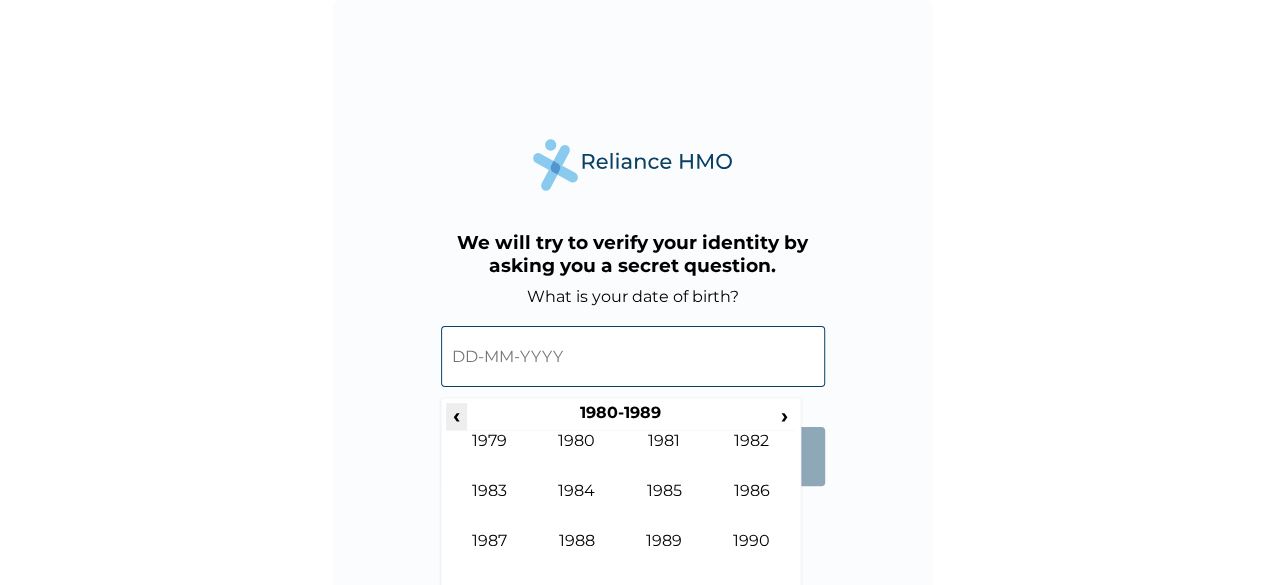 click on "‹" at bounding box center [456, 415] 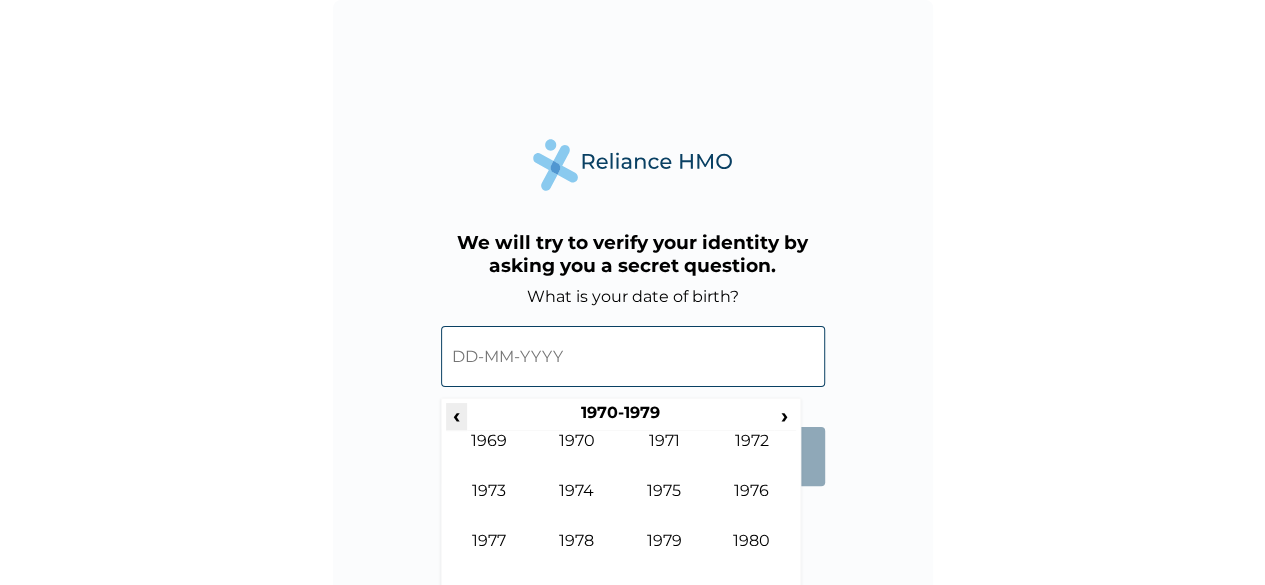 click on "‹" at bounding box center [456, 415] 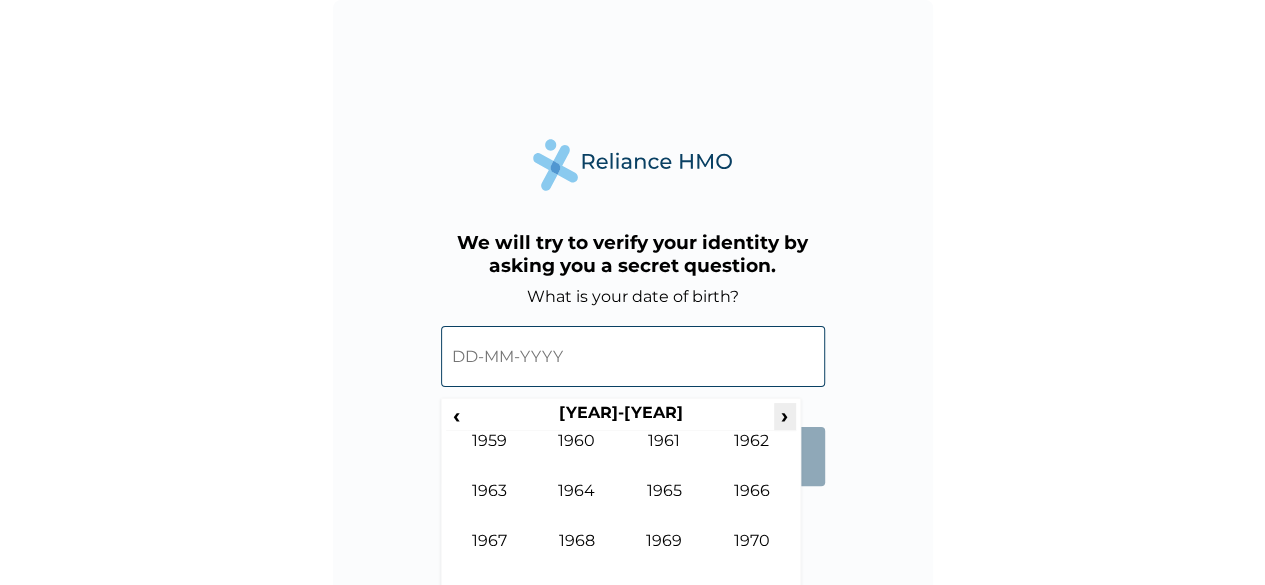 click on "›" at bounding box center (785, 415) 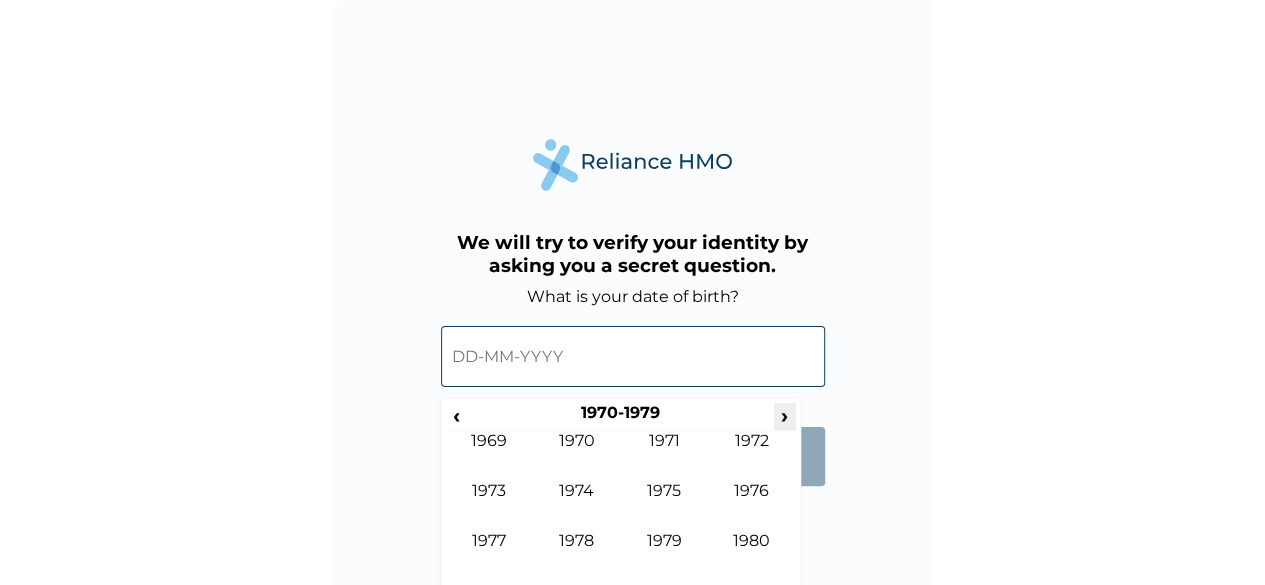 click on "›" at bounding box center (785, 415) 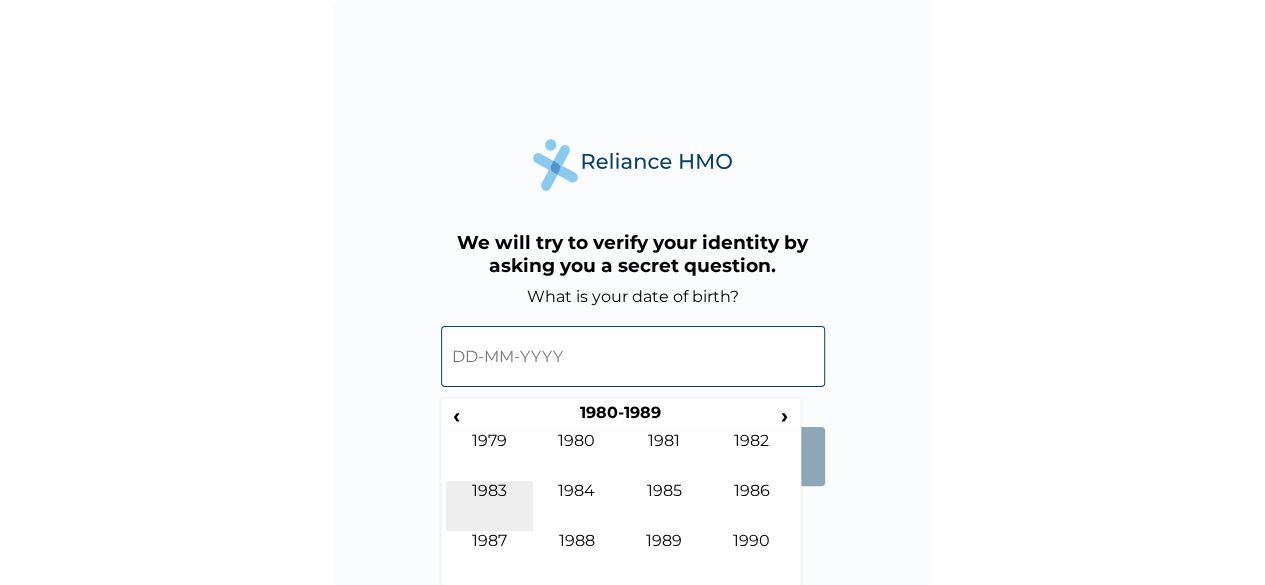 click on "1983" at bounding box center [490, 506] 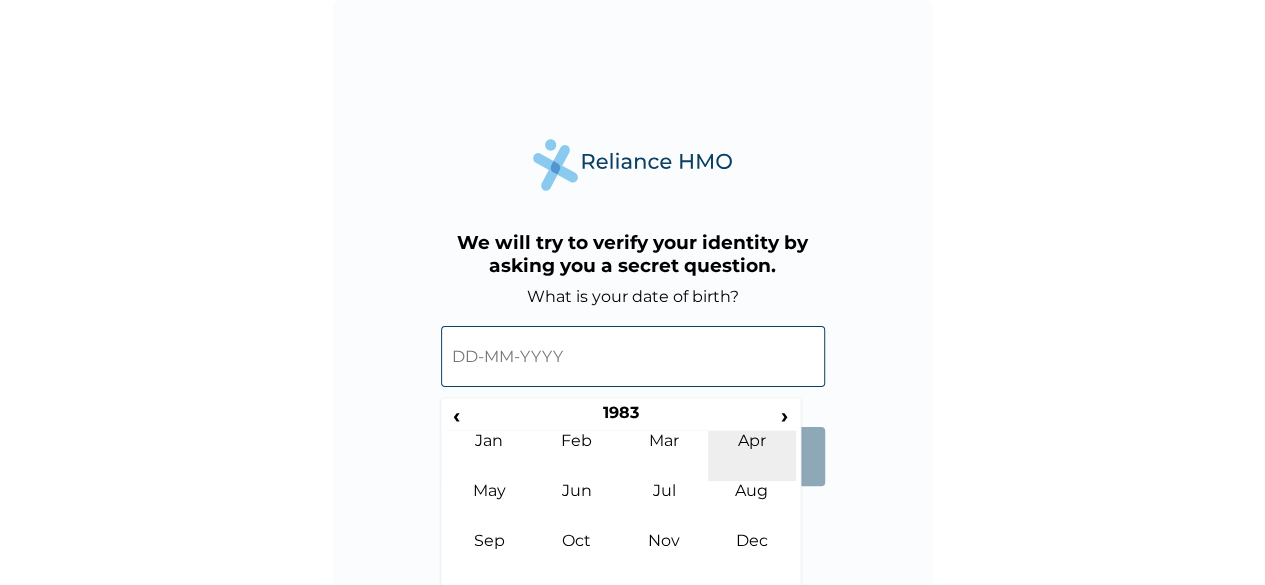 click on "Apr" at bounding box center (752, 456) 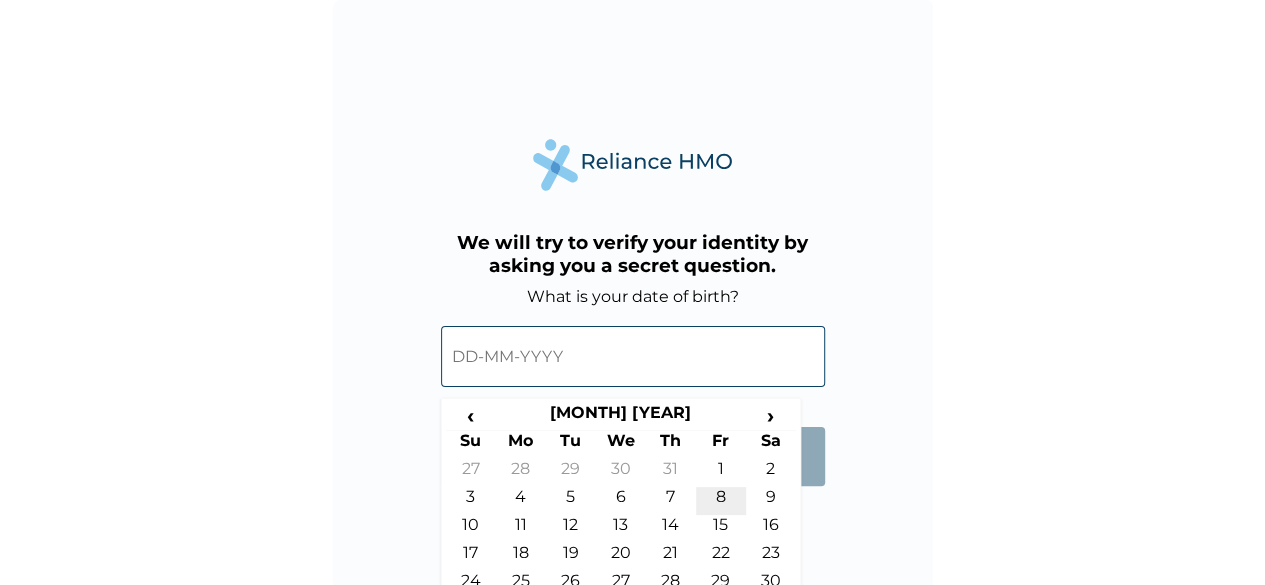 click on "8" at bounding box center (721, 501) 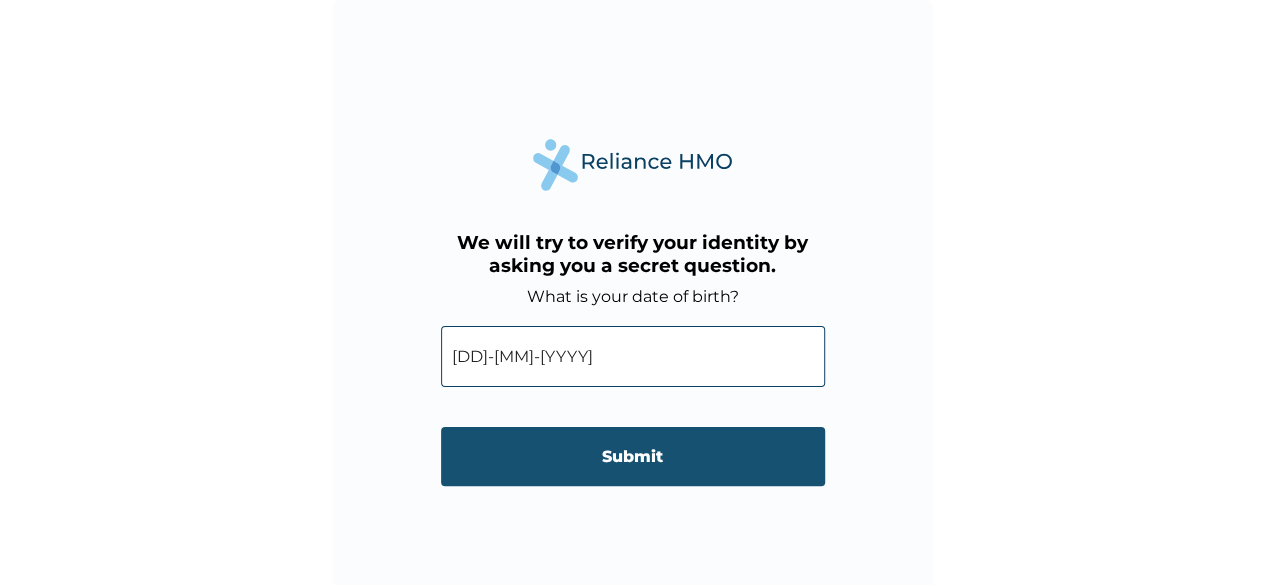 click on "Submit" at bounding box center (633, 456) 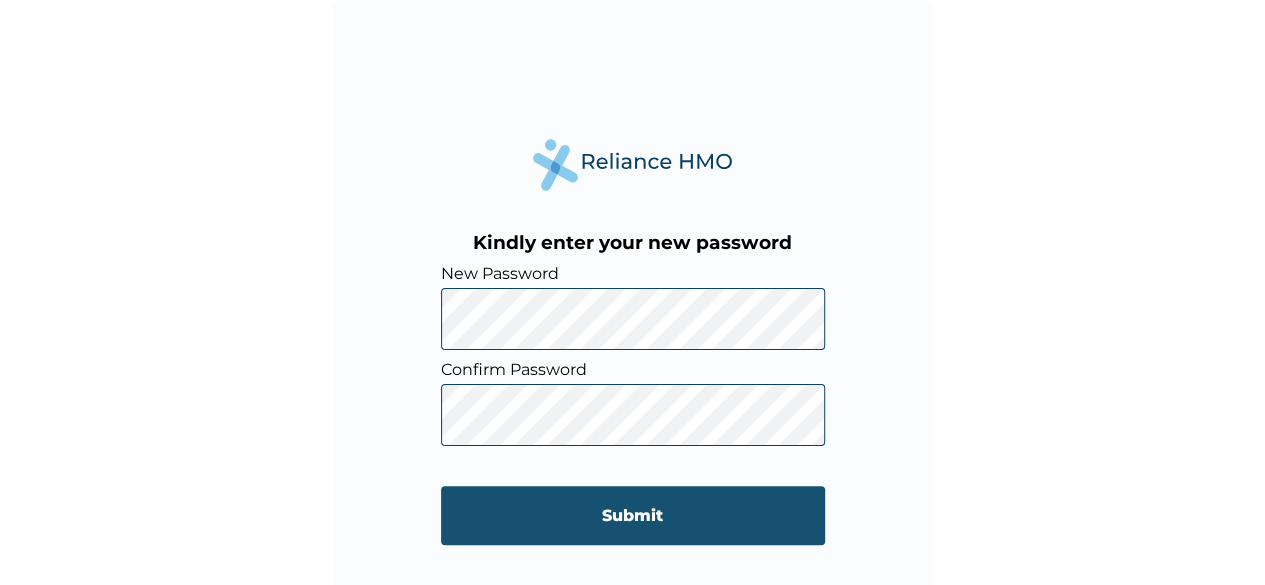 click on "Submit" at bounding box center [633, 515] 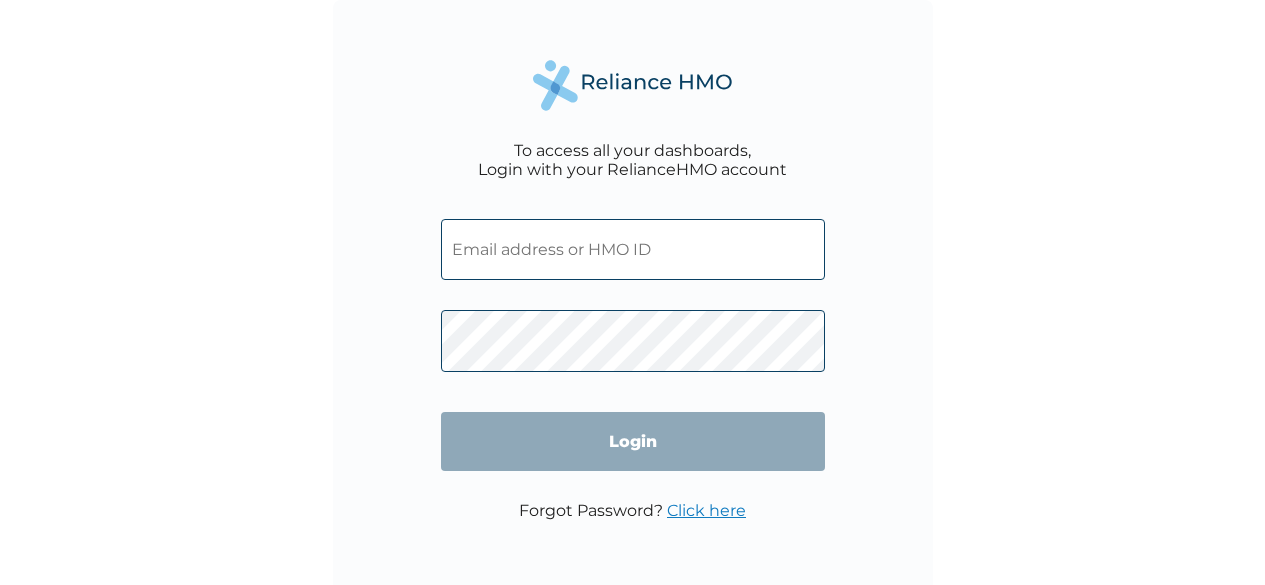 scroll, scrollTop: 0, scrollLeft: 0, axis: both 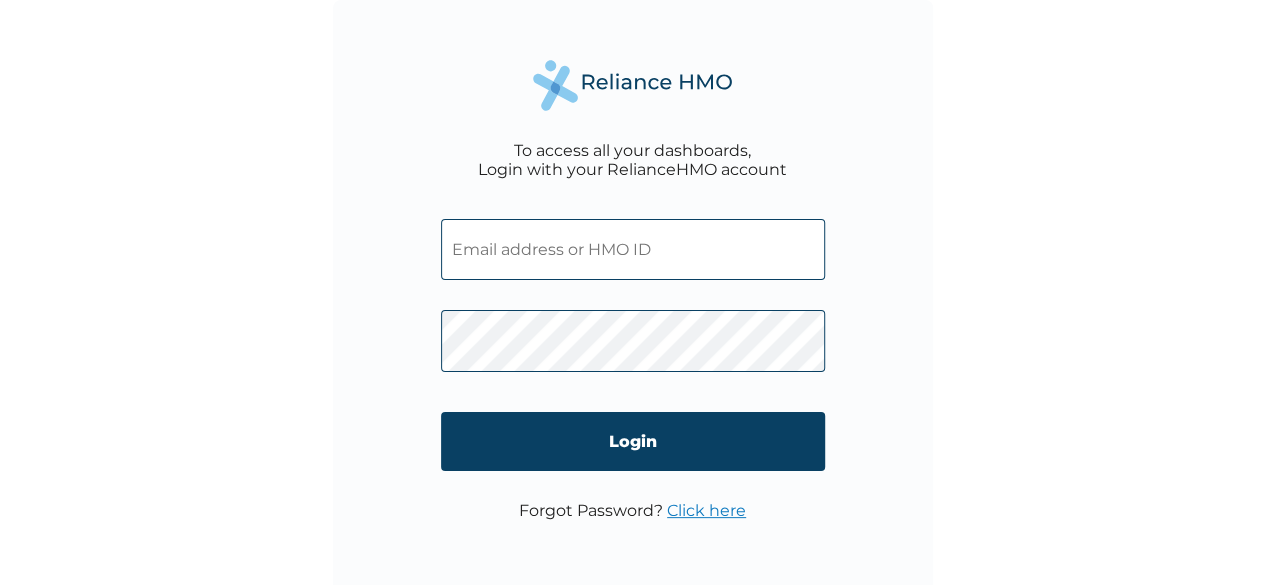 click at bounding box center [633, 249] 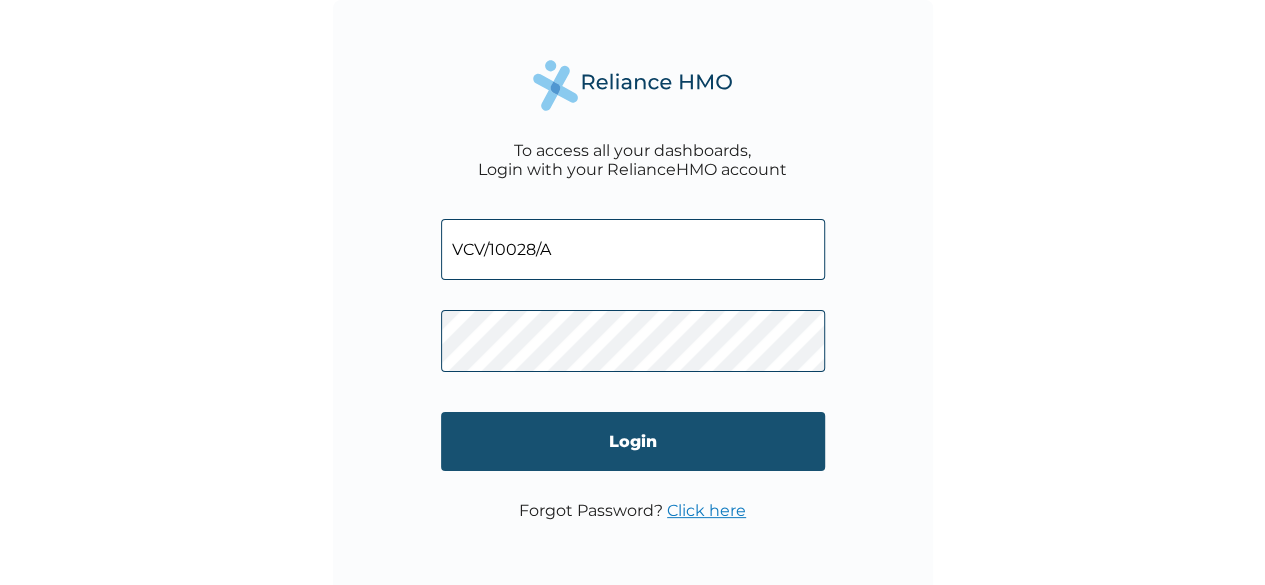 type on "[LICENSE]" 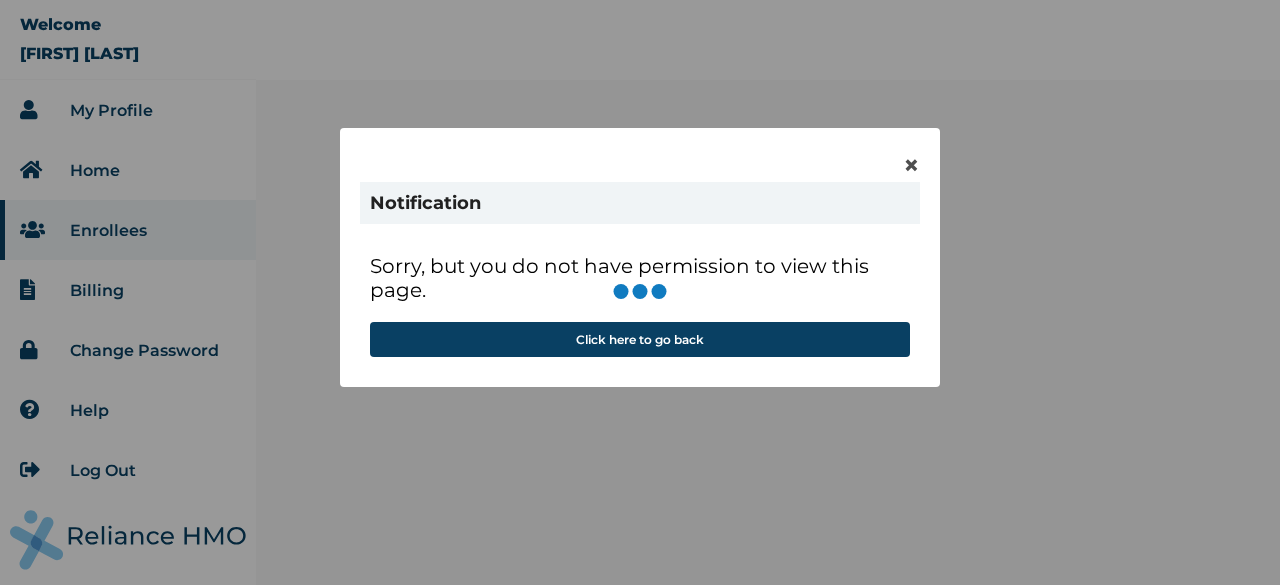 scroll, scrollTop: 0, scrollLeft: 0, axis: both 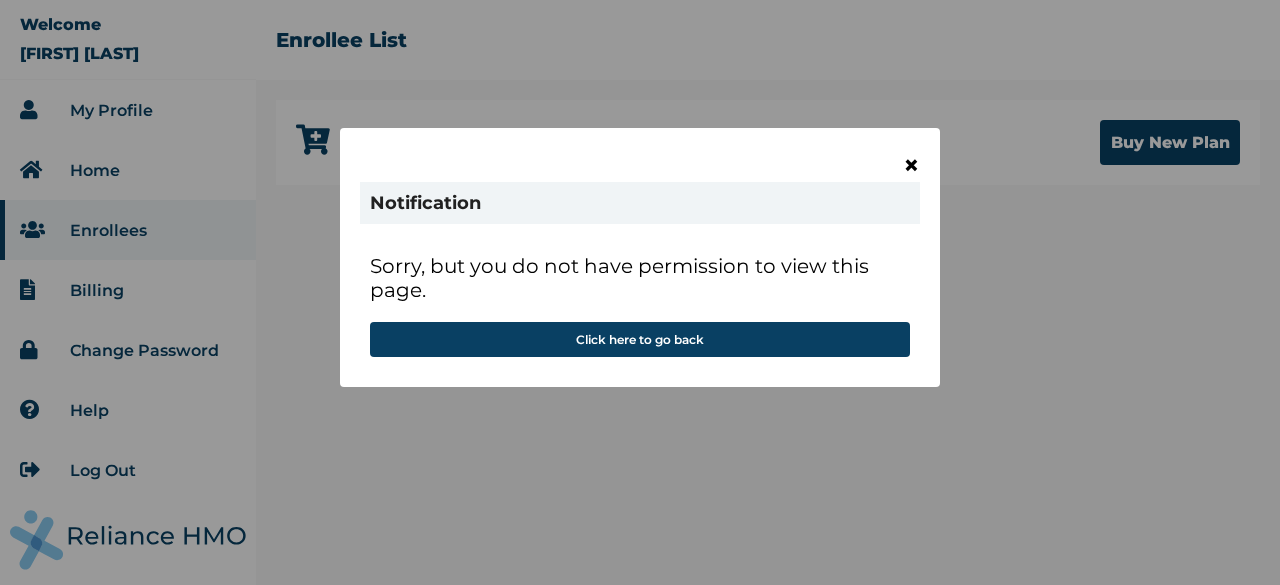 click on "×" at bounding box center [911, 165] 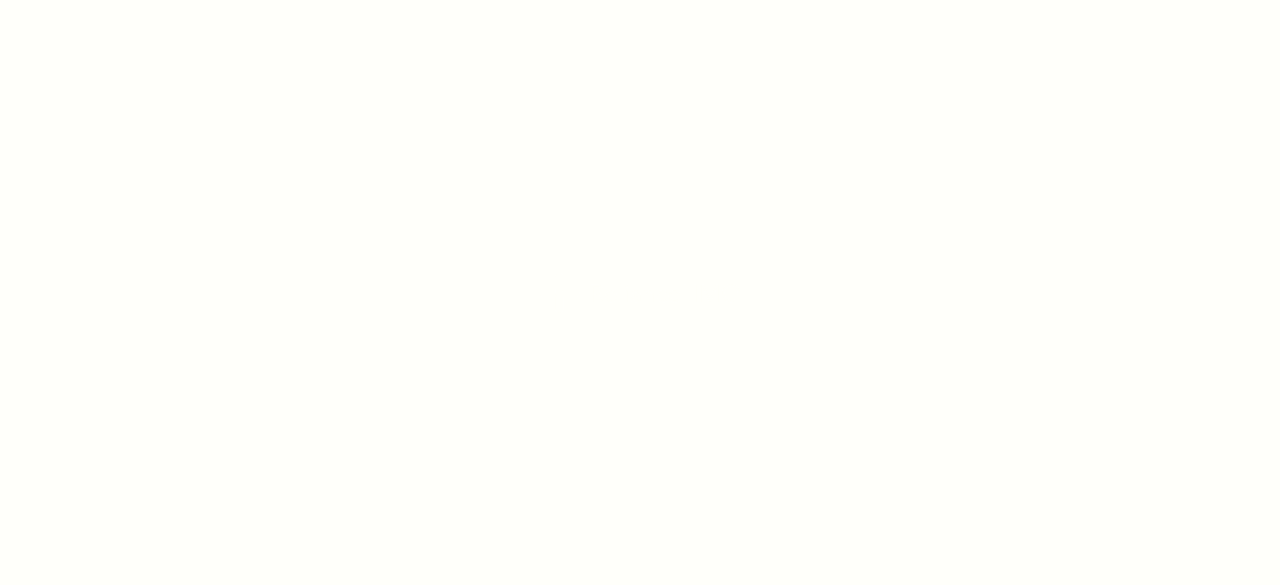 scroll, scrollTop: 0, scrollLeft: 0, axis: both 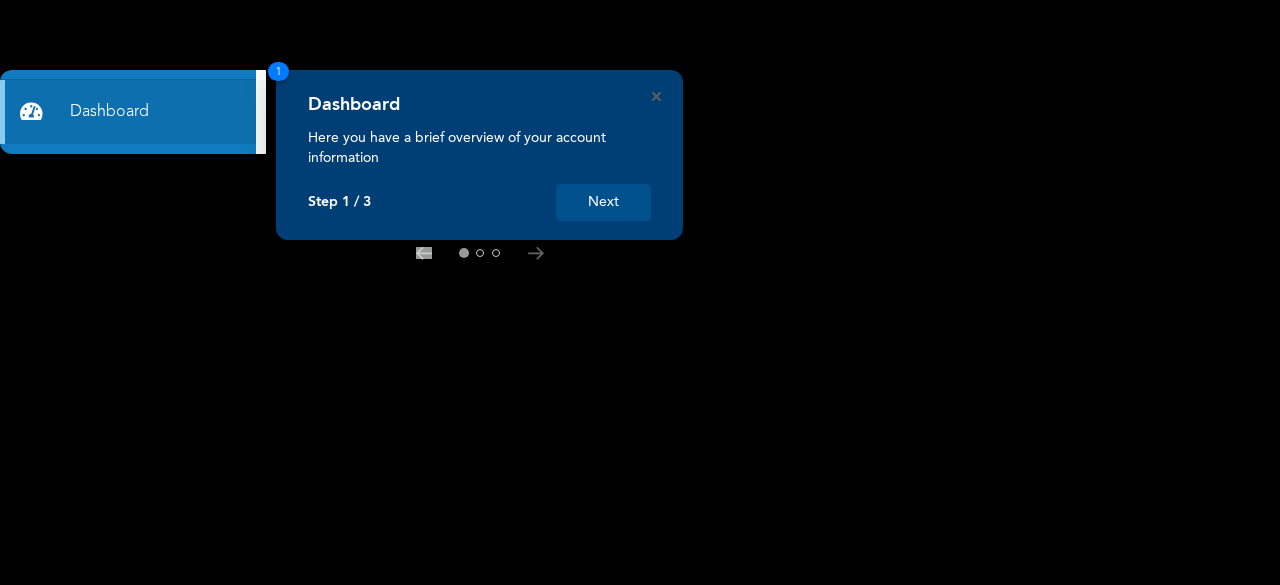 click on "Next" at bounding box center [603, 202] 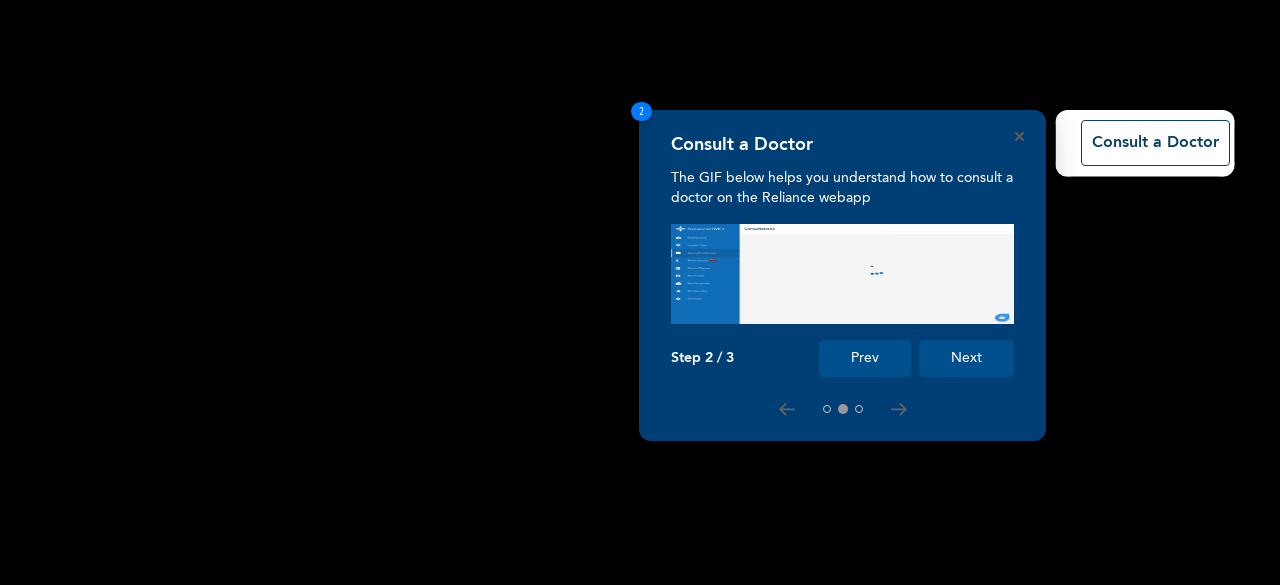 click on "Next" at bounding box center (966, 358) 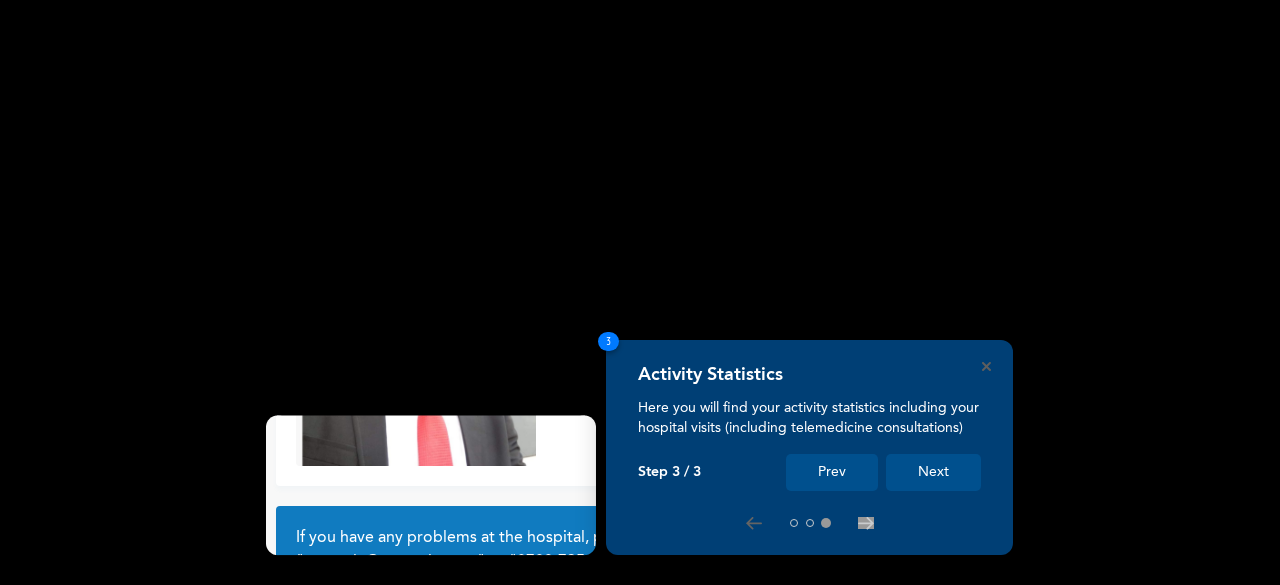 scroll, scrollTop: 189, scrollLeft: 0, axis: vertical 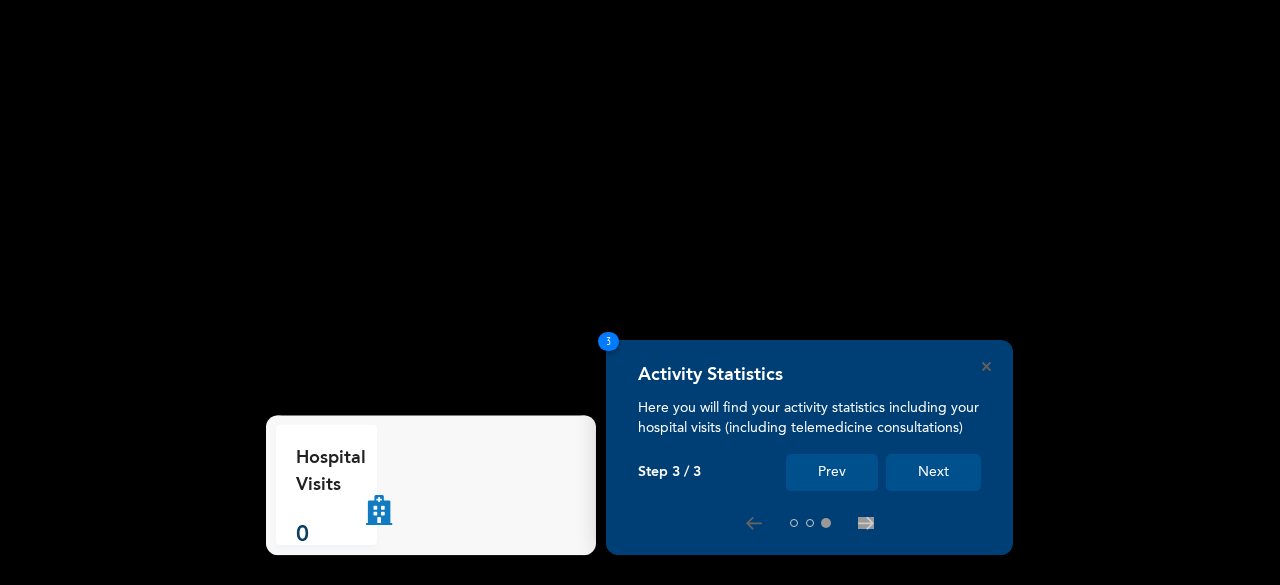 click on "Next" at bounding box center (933, 472) 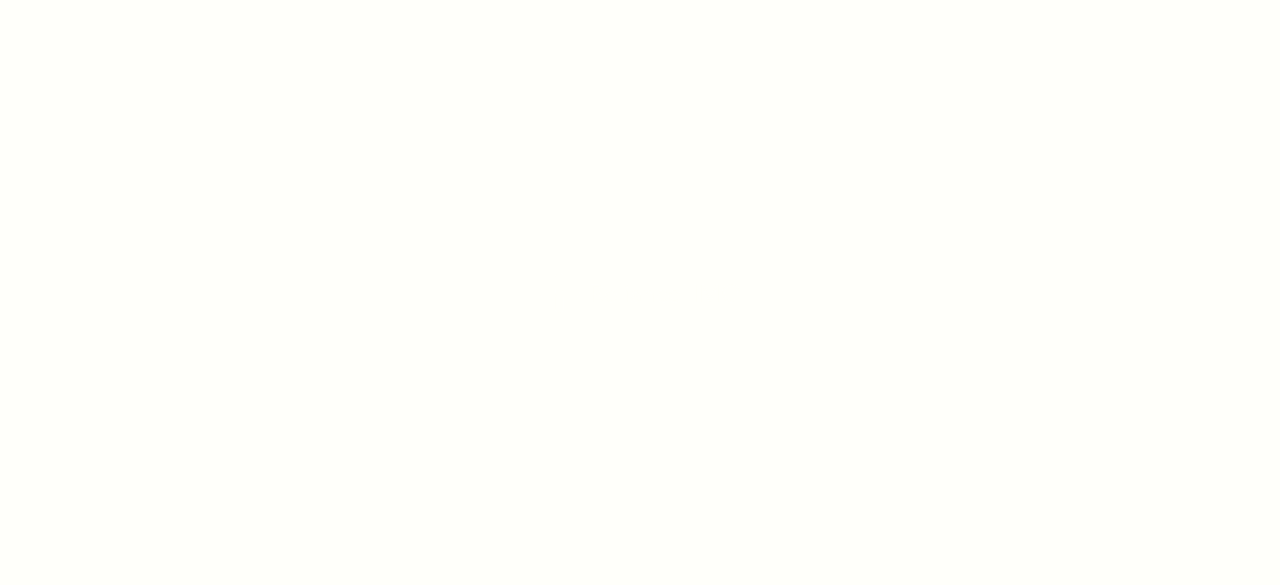 scroll, scrollTop: 0, scrollLeft: 0, axis: both 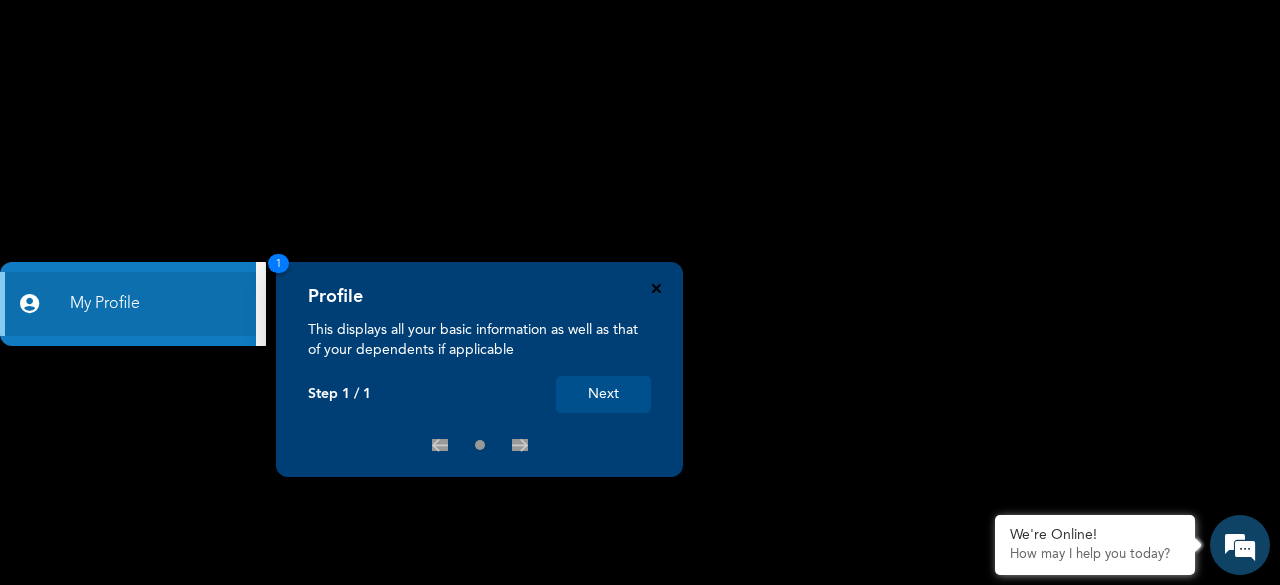 click 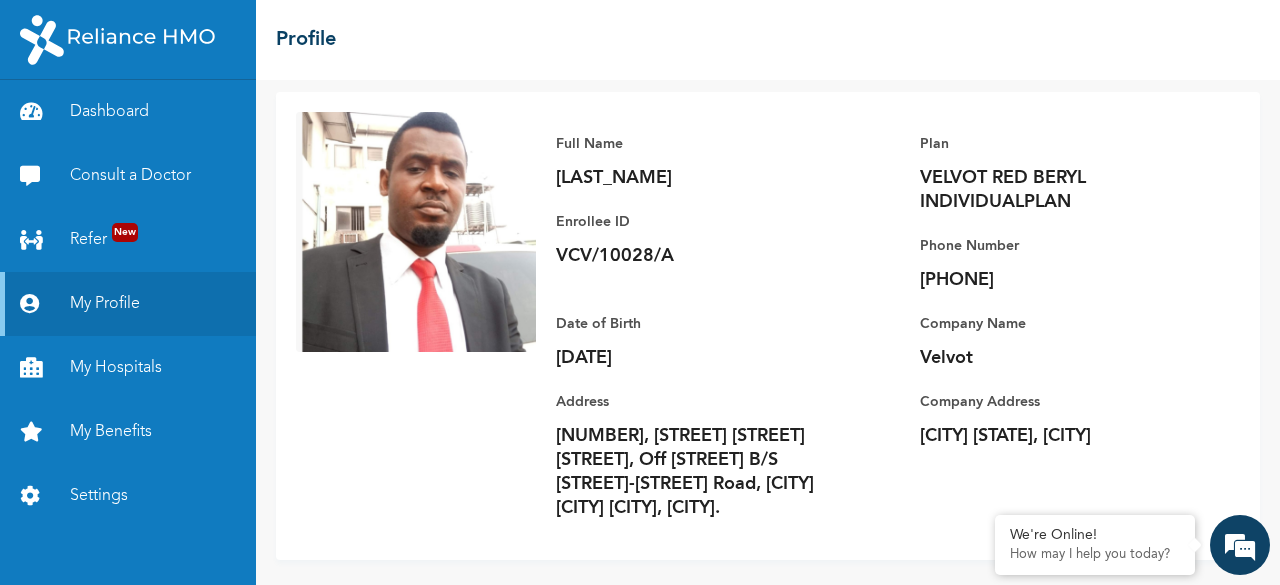 scroll, scrollTop: 126, scrollLeft: 0, axis: vertical 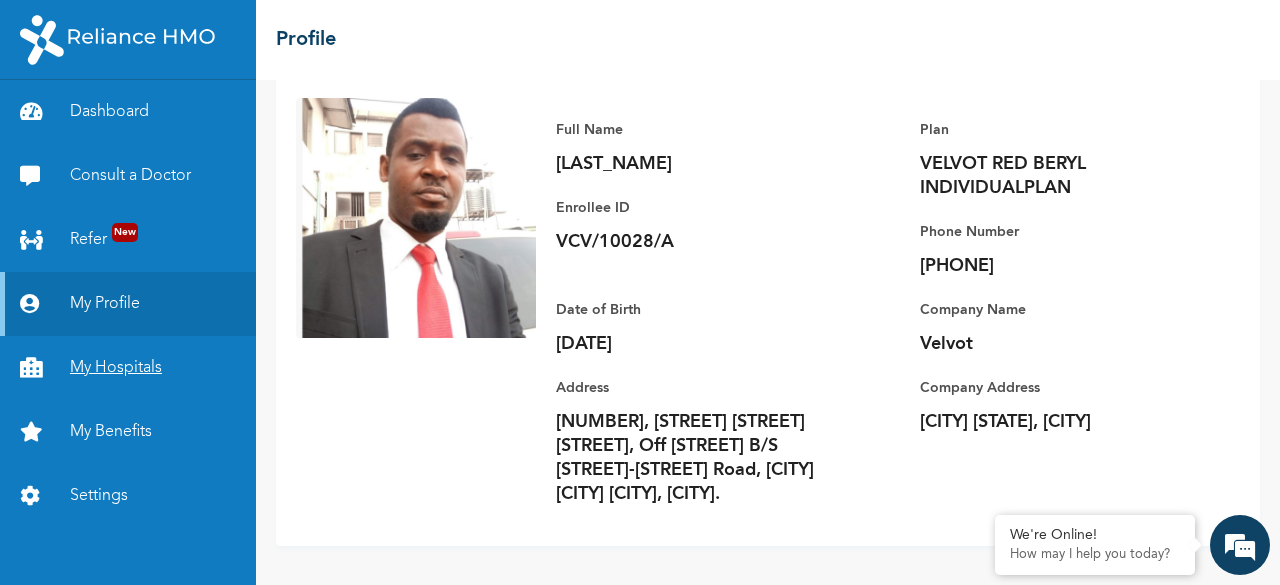 click on "My Hospitals" at bounding box center [128, 368] 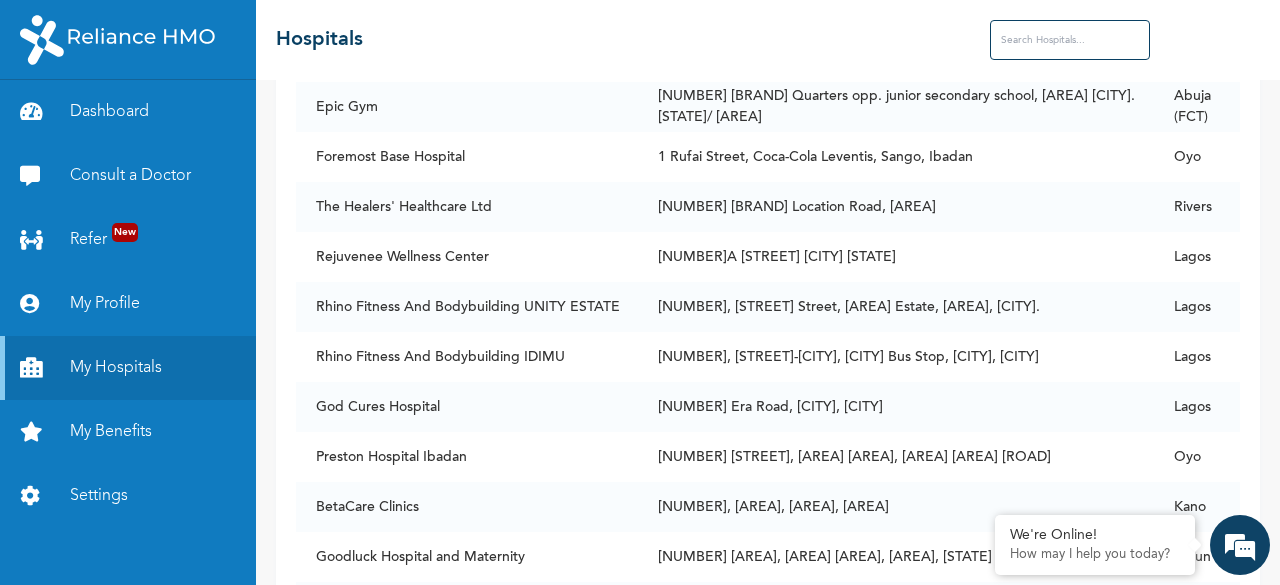 scroll, scrollTop: 52026, scrollLeft: 0, axis: vertical 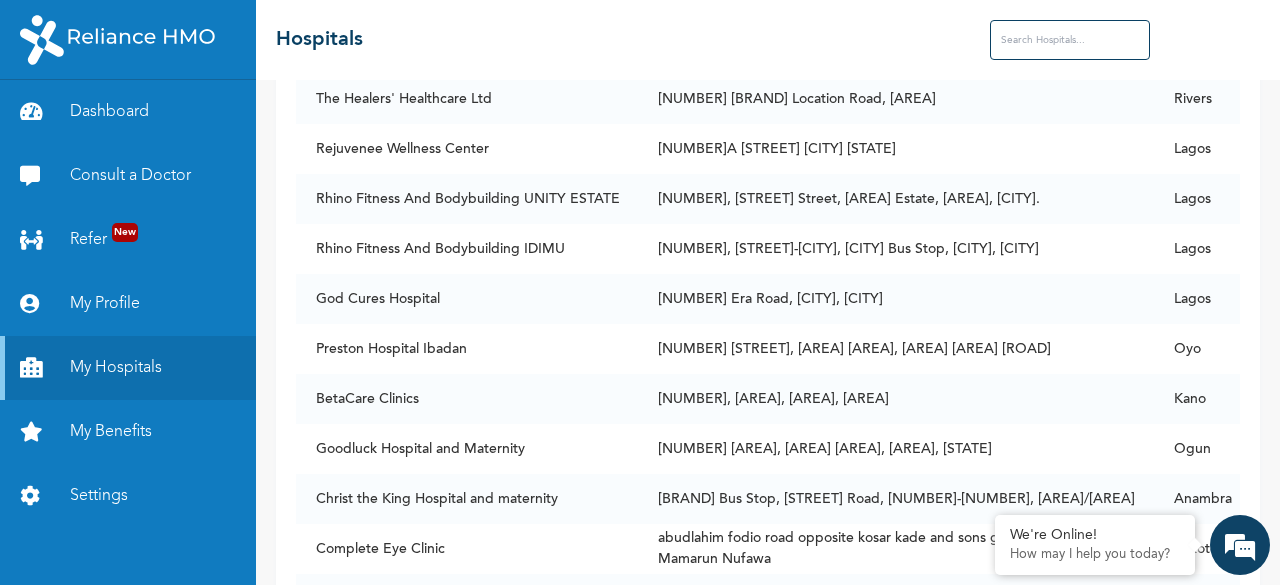 click at bounding box center [1070, 40] 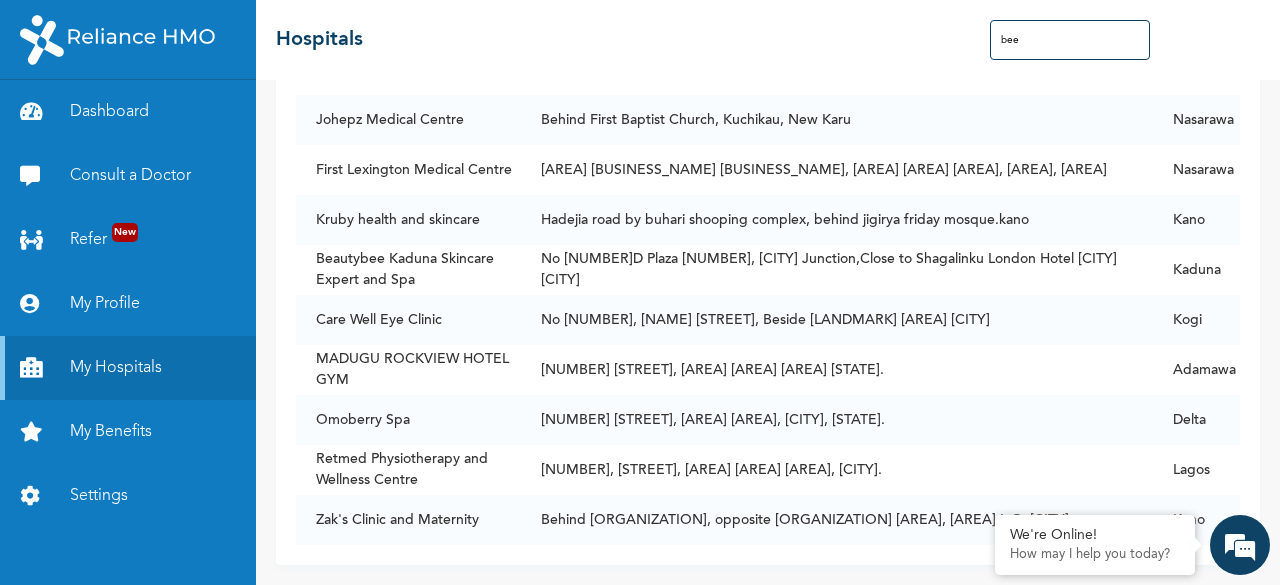 scroll, scrollTop: 0, scrollLeft: 0, axis: both 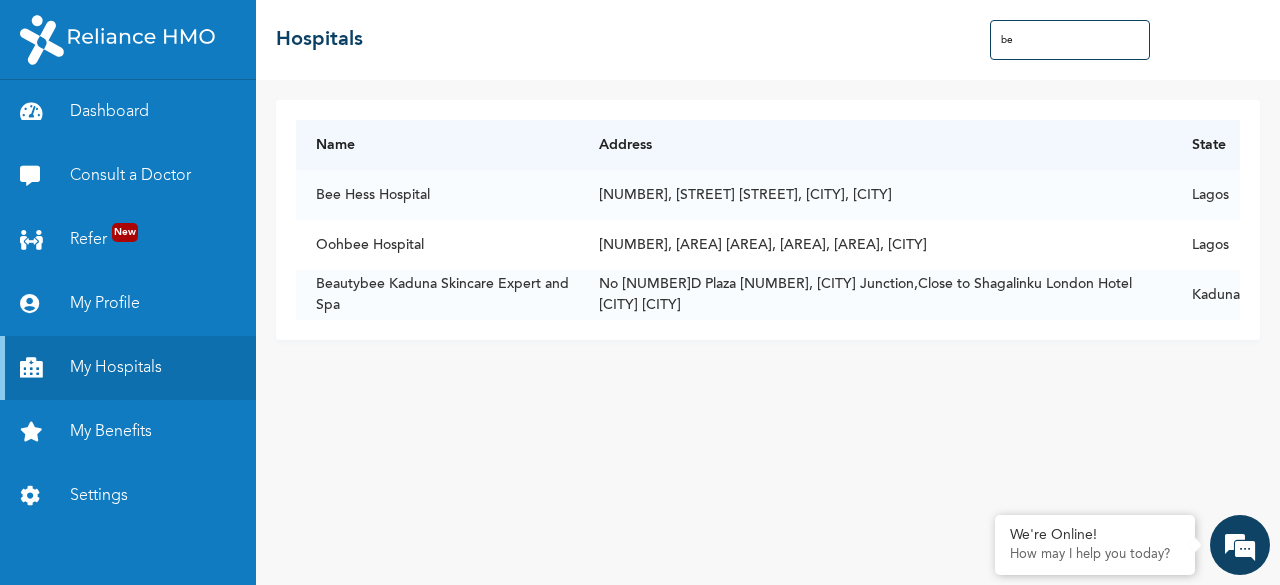 type on "b" 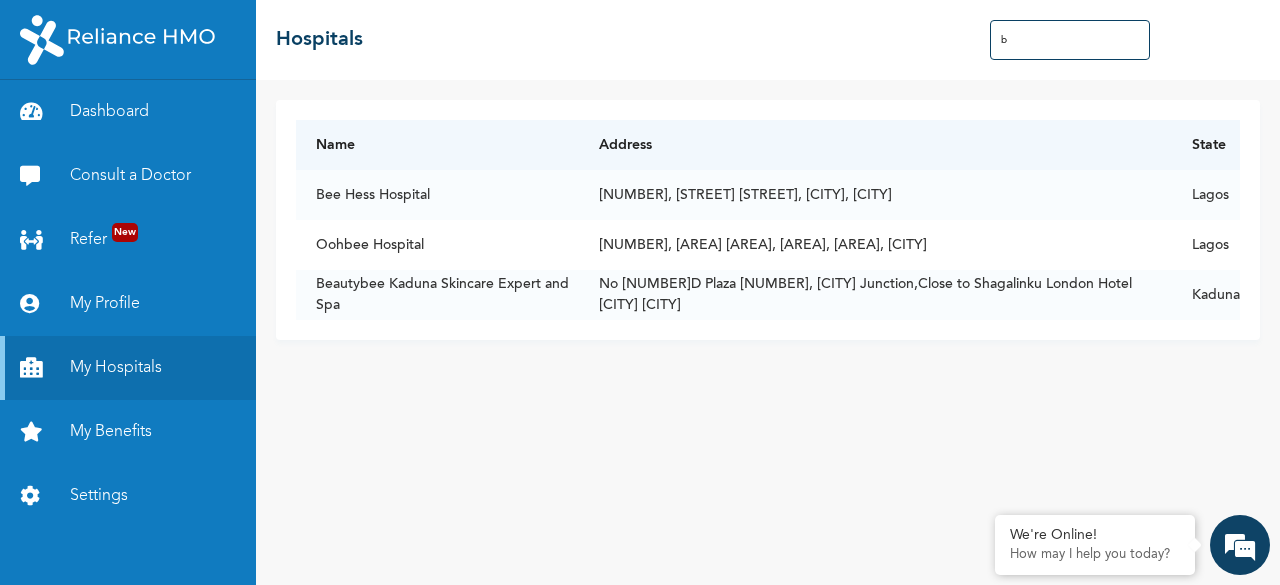 type 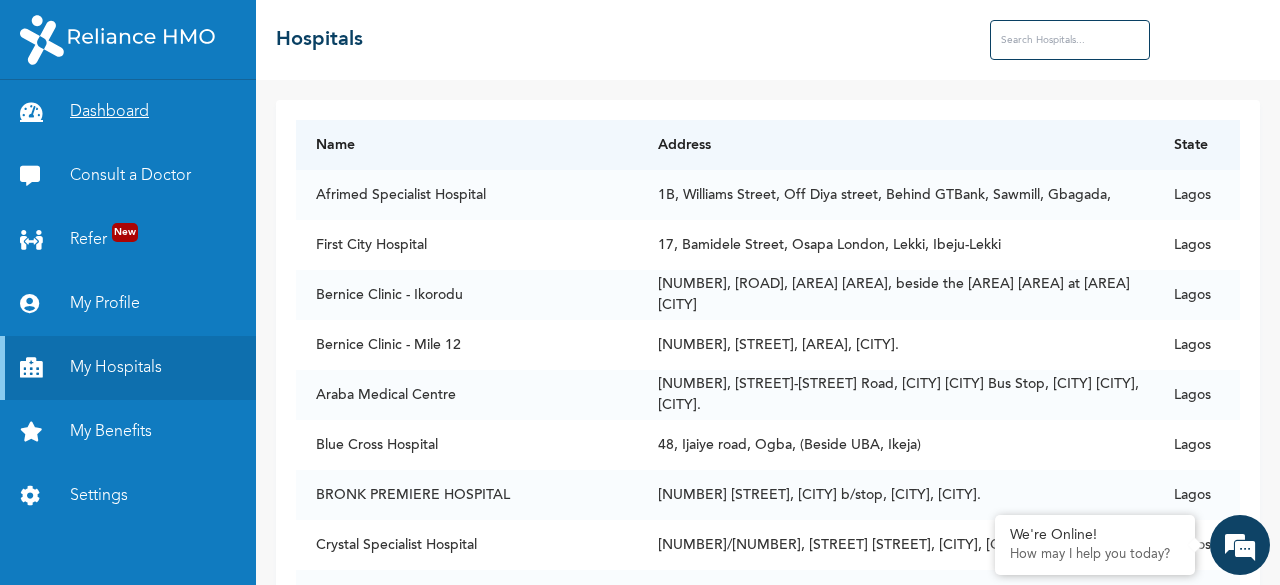 click on "Dashboard" at bounding box center [128, 112] 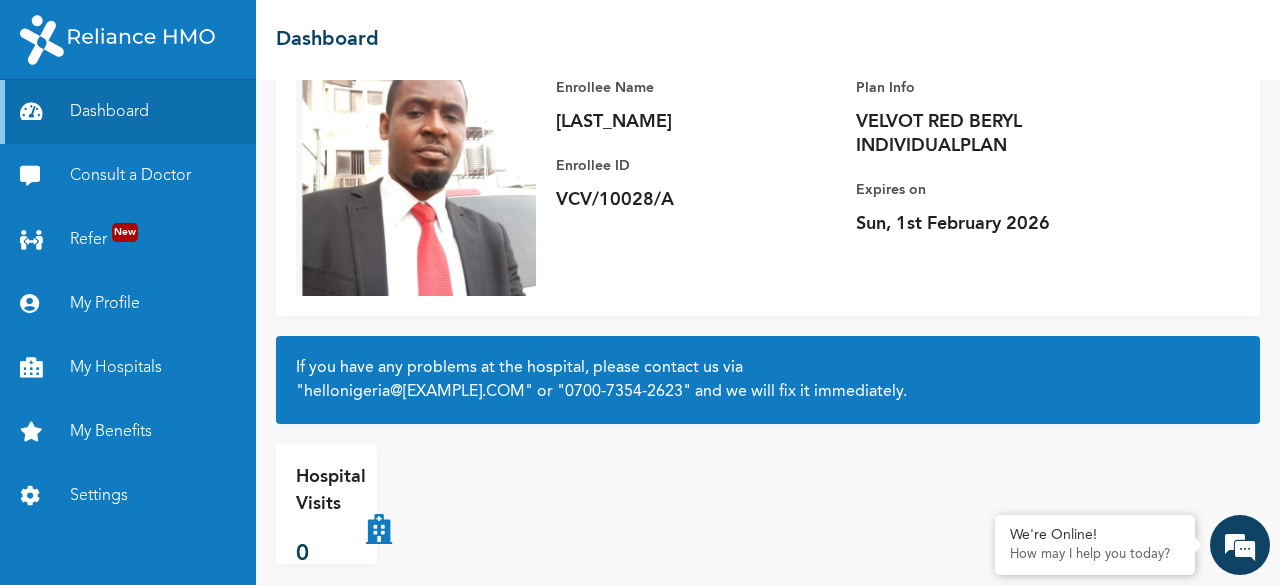 scroll, scrollTop: 189, scrollLeft: 0, axis: vertical 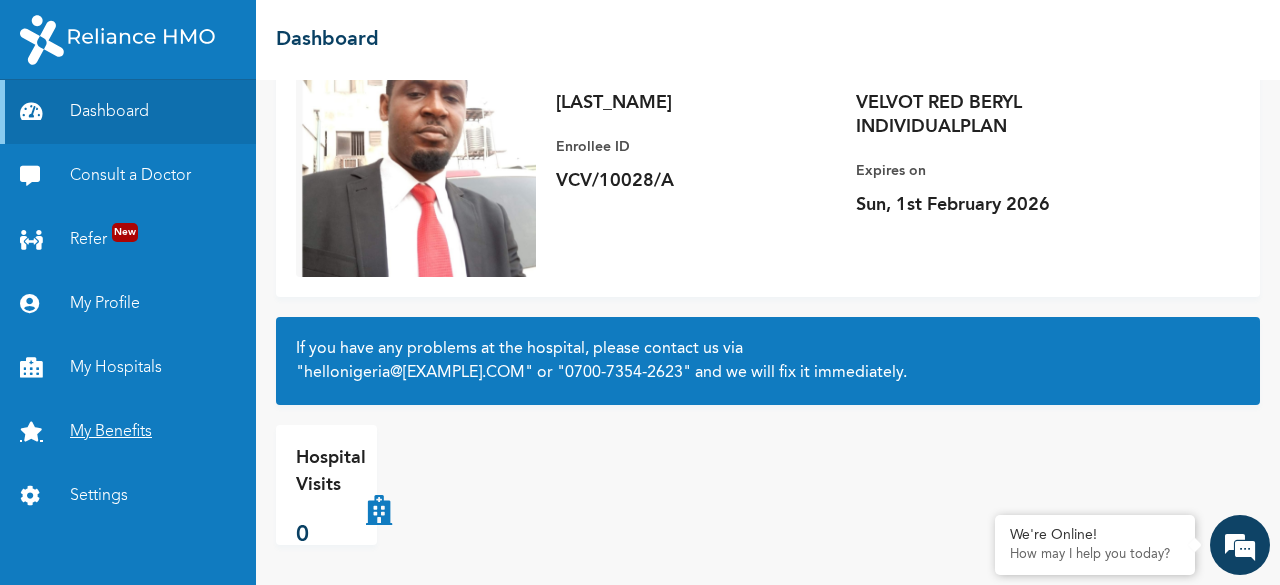 click on "My Benefits" at bounding box center (128, 432) 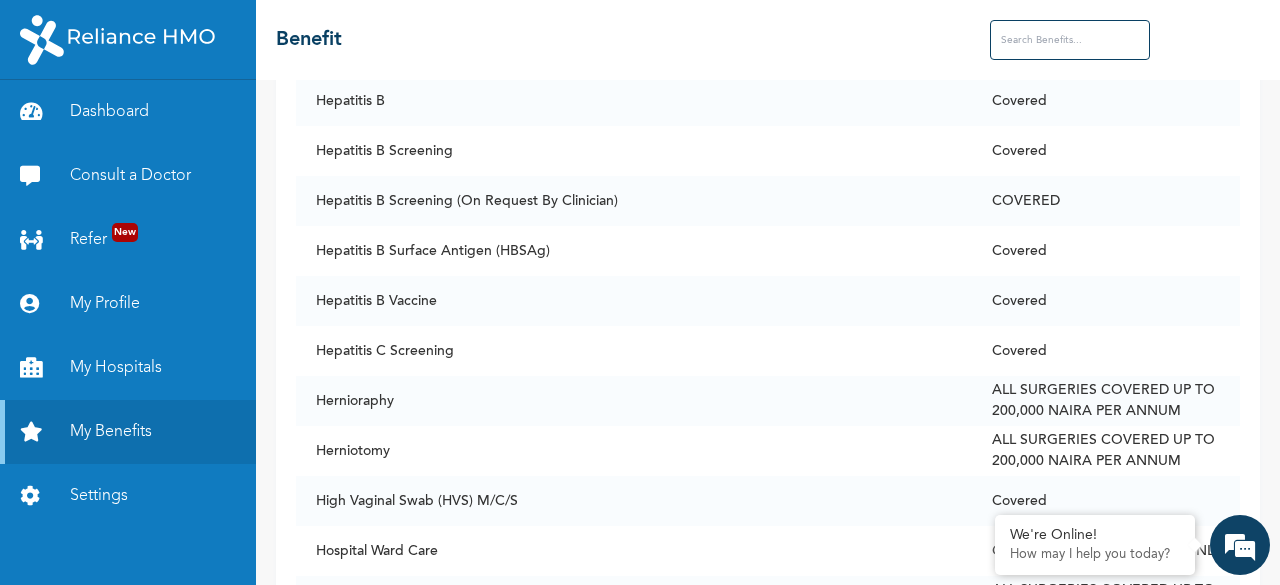 scroll, scrollTop: 6304, scrollLeft: 0, axis: vertical 